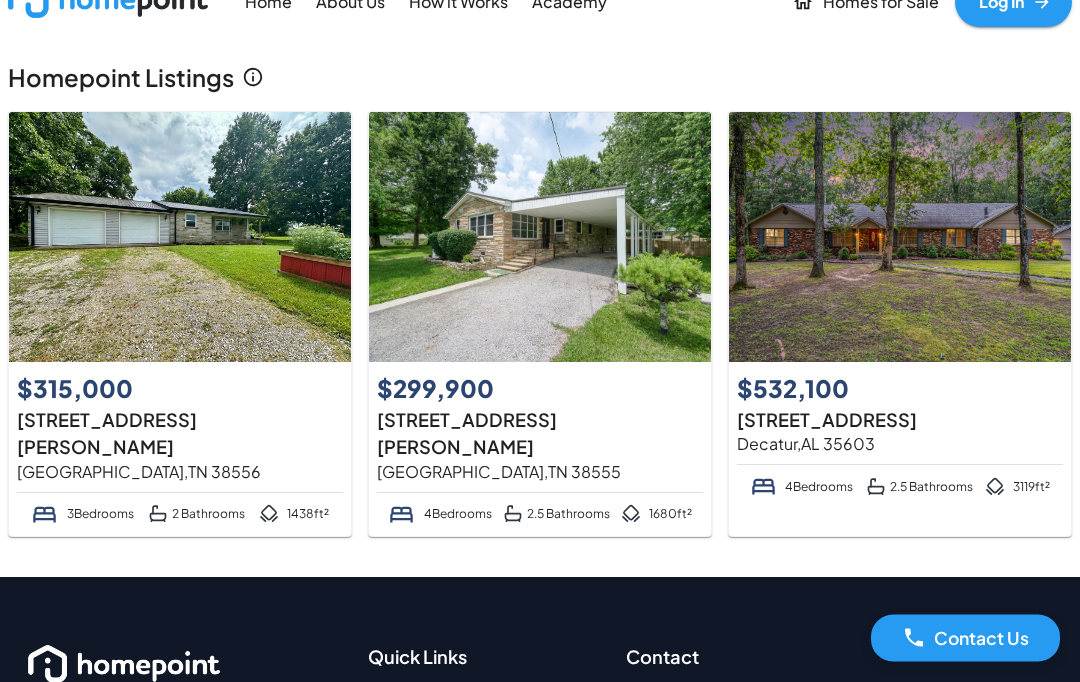 scroll, scrollTop: 0, scrollLeft: 0, axis: both 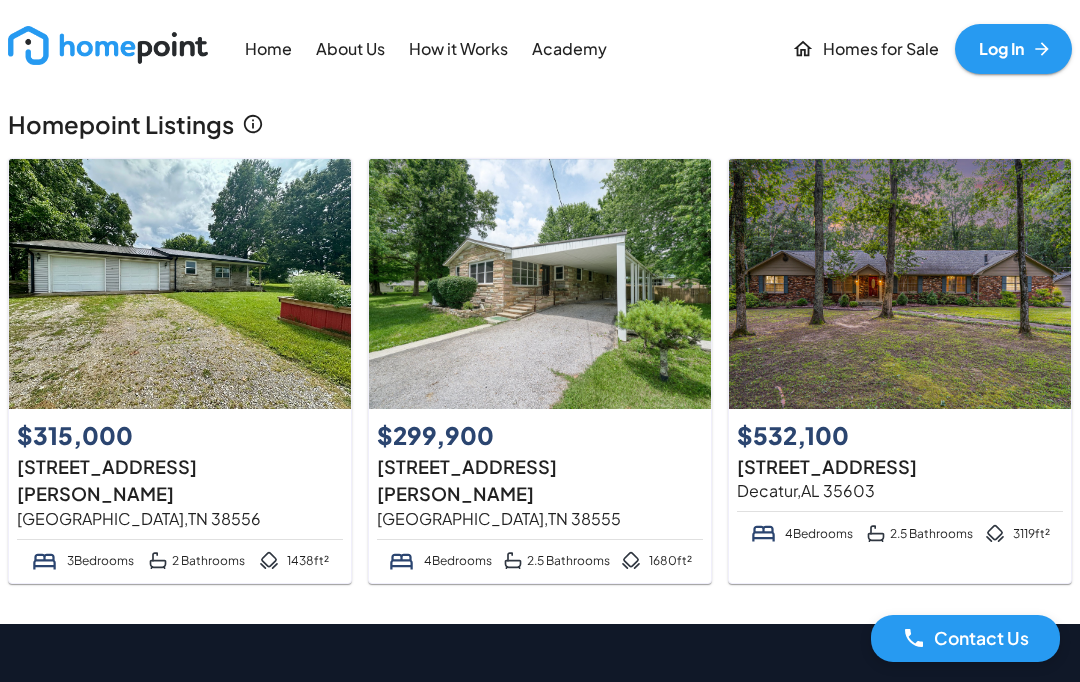 click at bounding box center (900, 284) 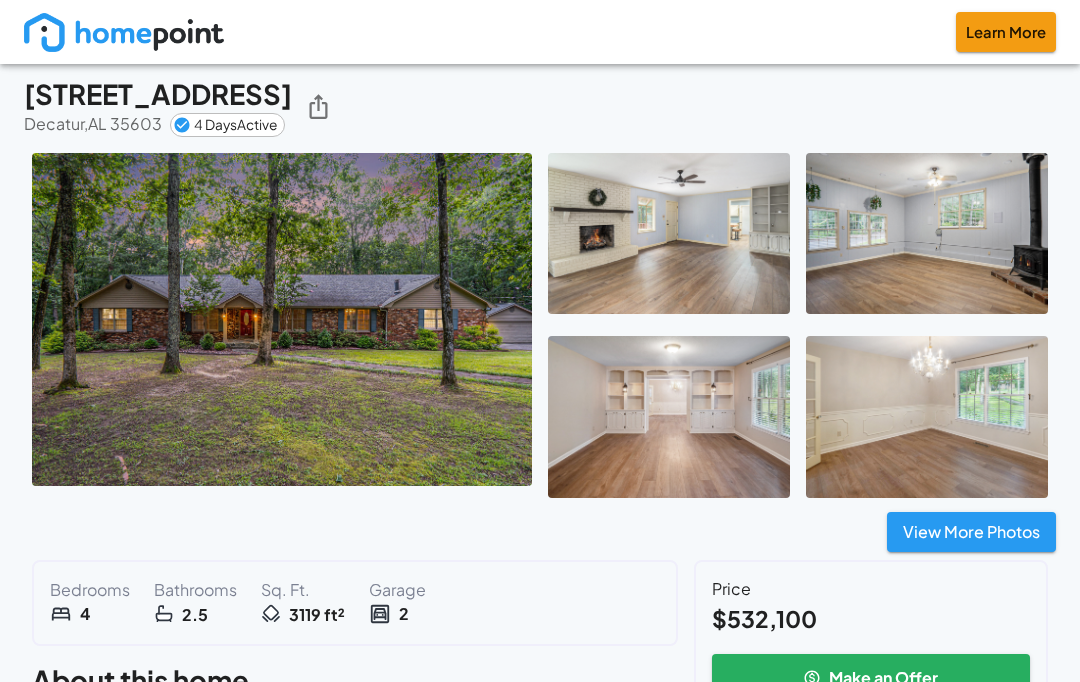 scroll, scrollTop: 0, scrollLeft: 0, axis: both 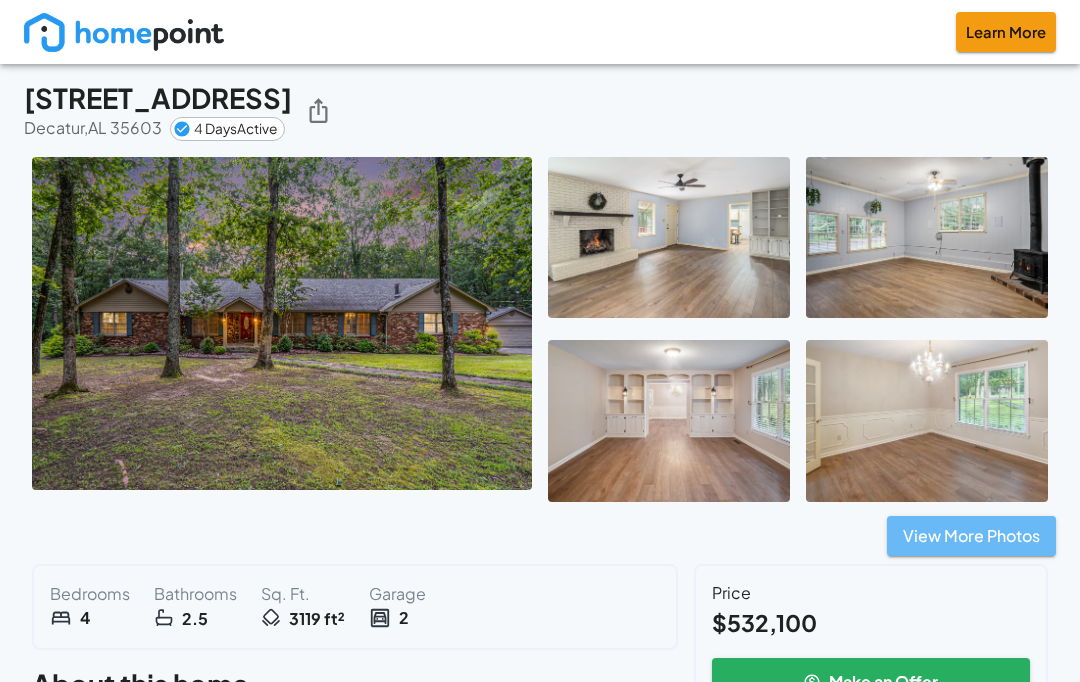 click on "View More Photos" at bounding box center (971, 536) 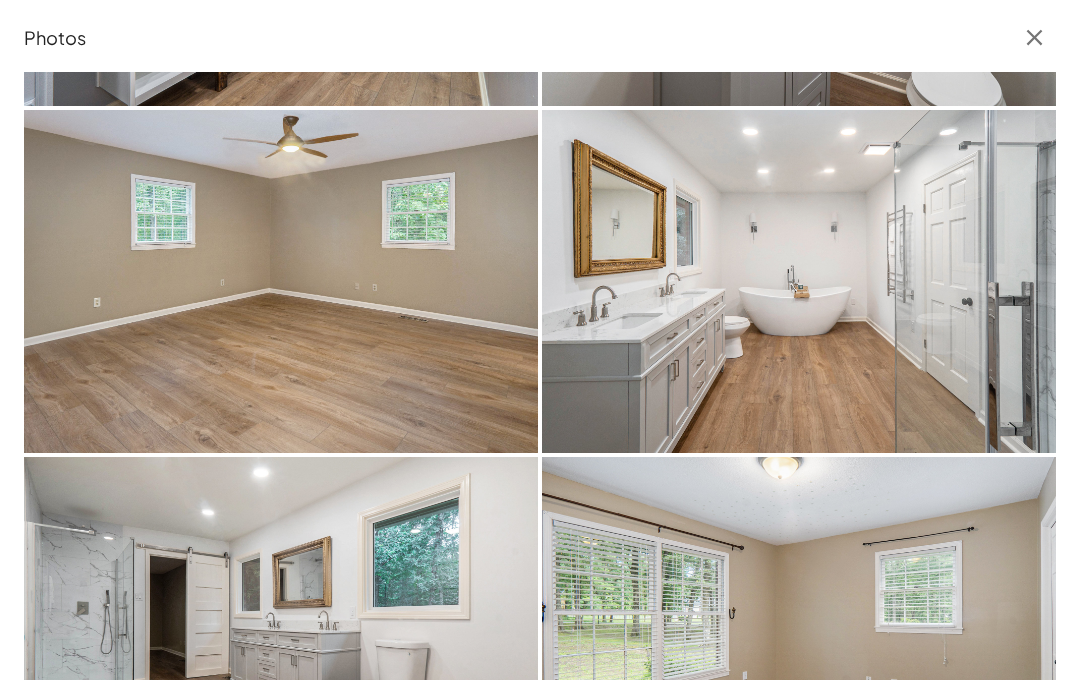 scroll, scrollTop: 1698, scrollLeft: 0, axis: vertical 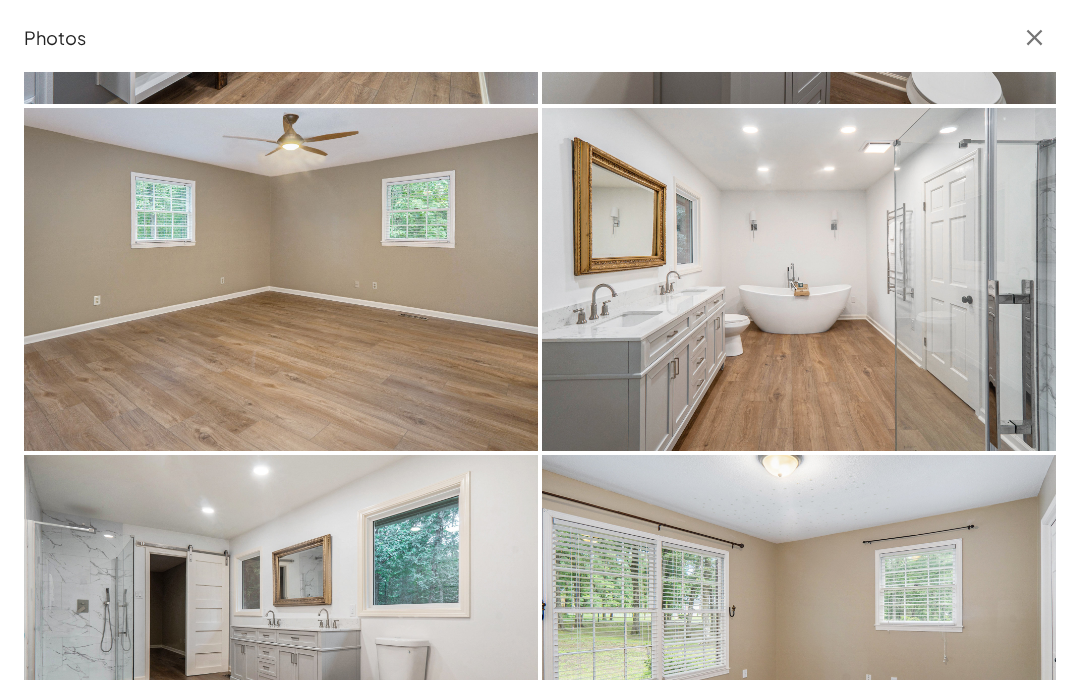 click at bounding box center (799, 279) 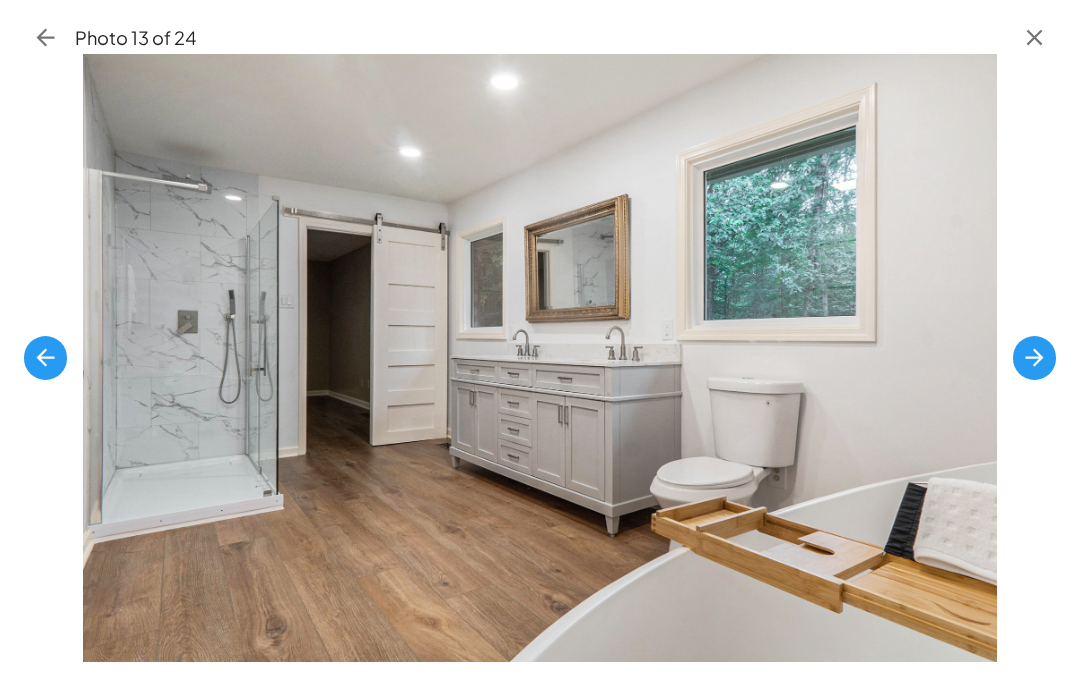 click at bounding box center (1034, 357) 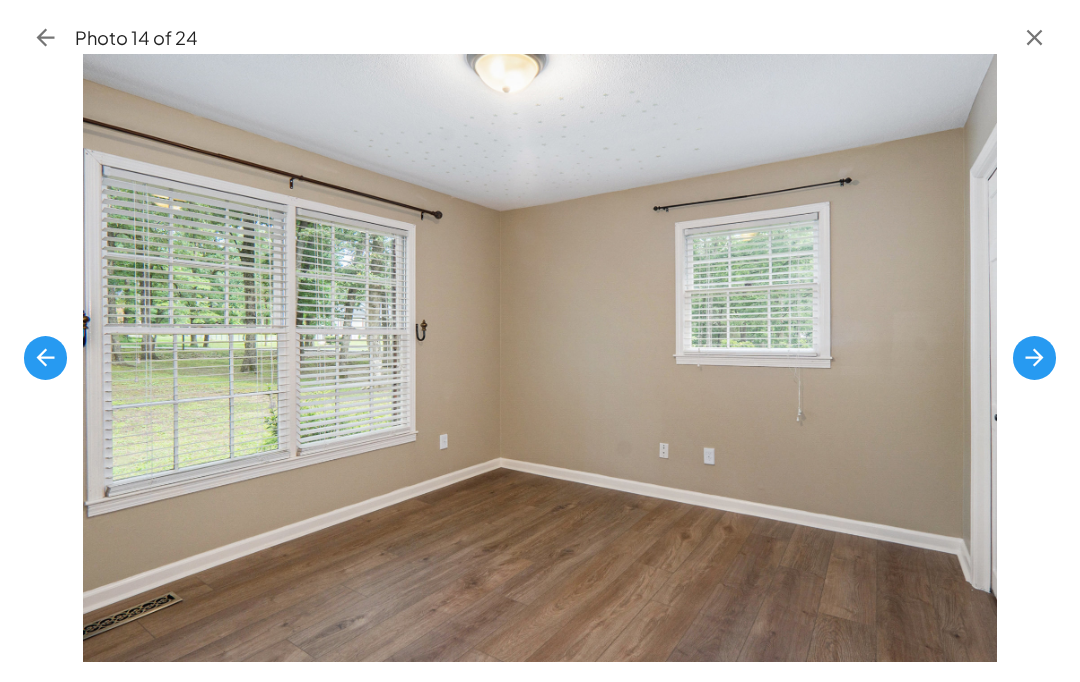 click 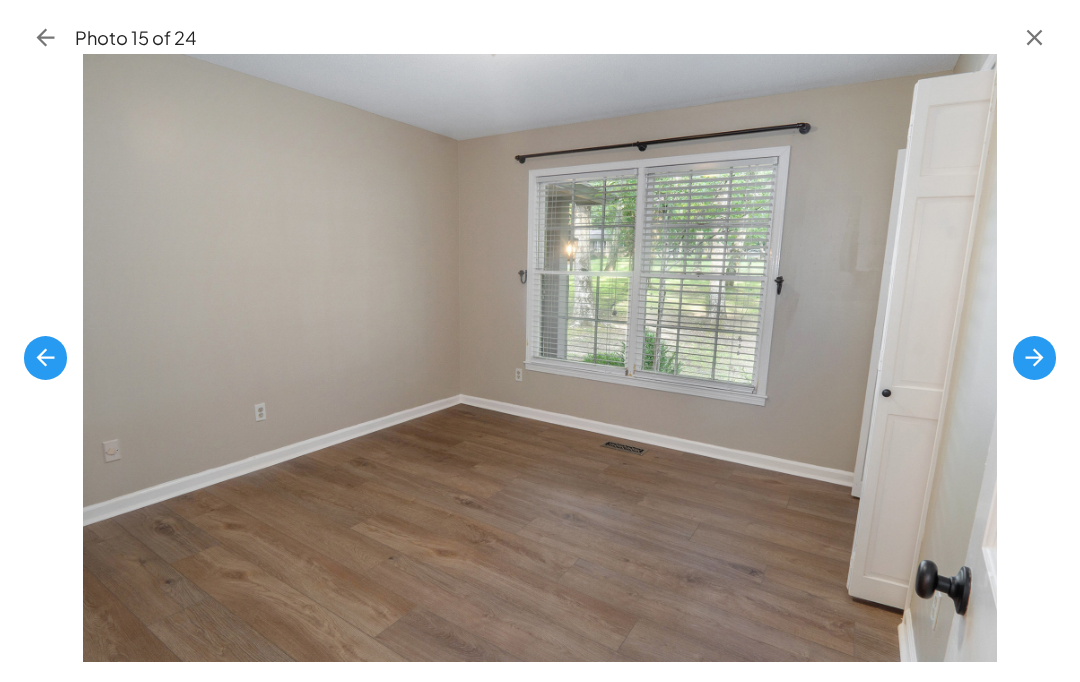 click 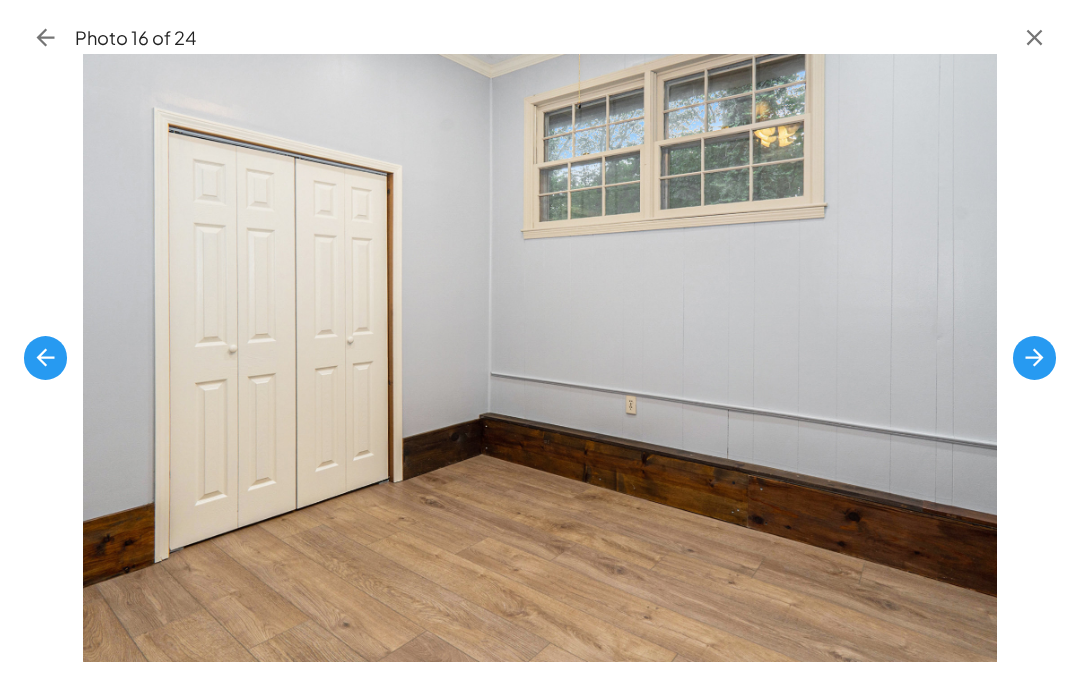 click 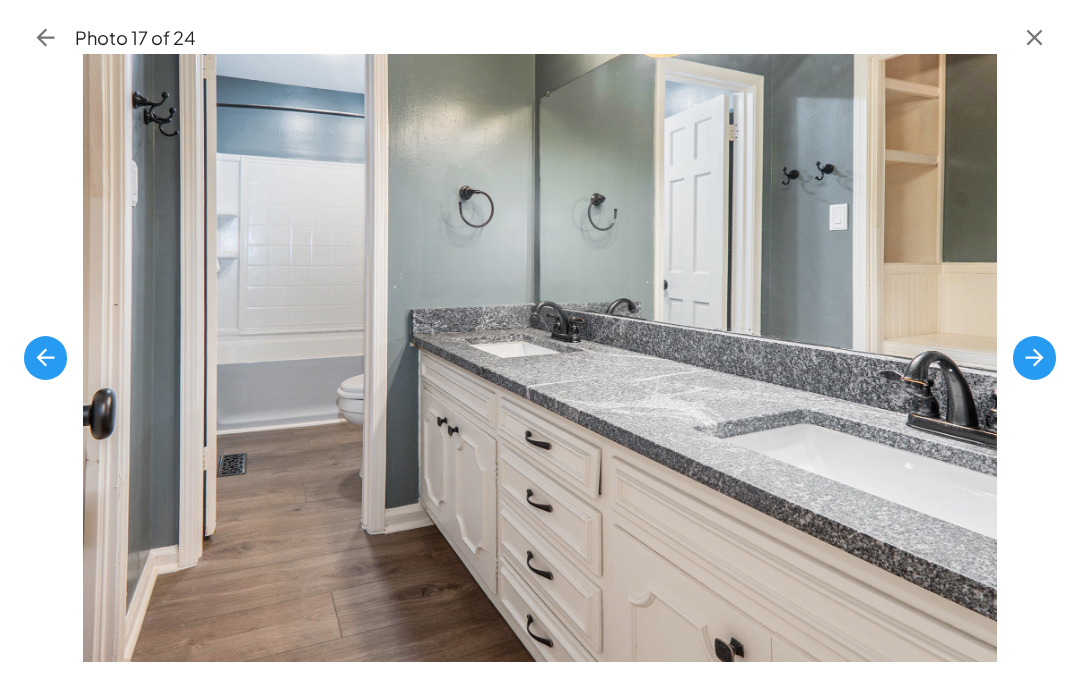 click 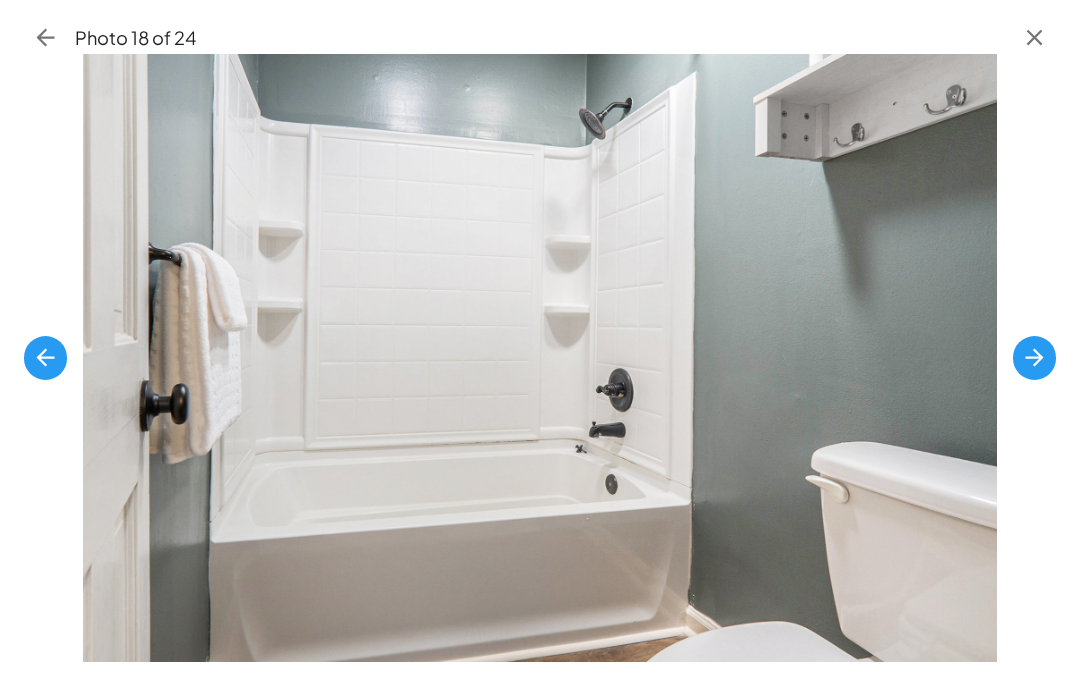 click 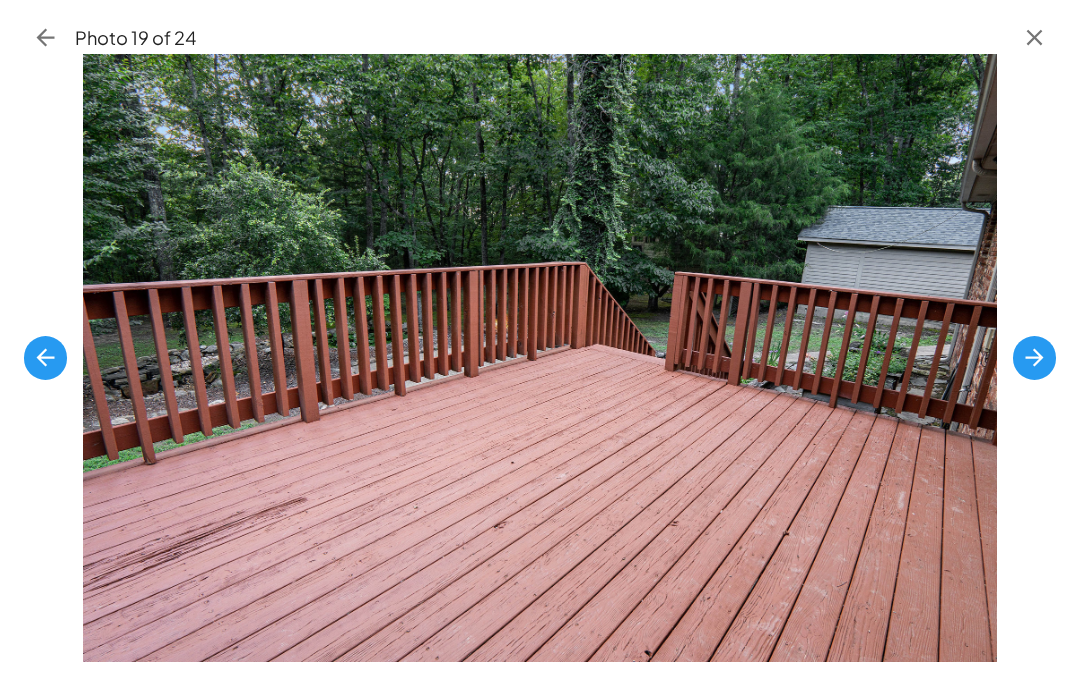 click 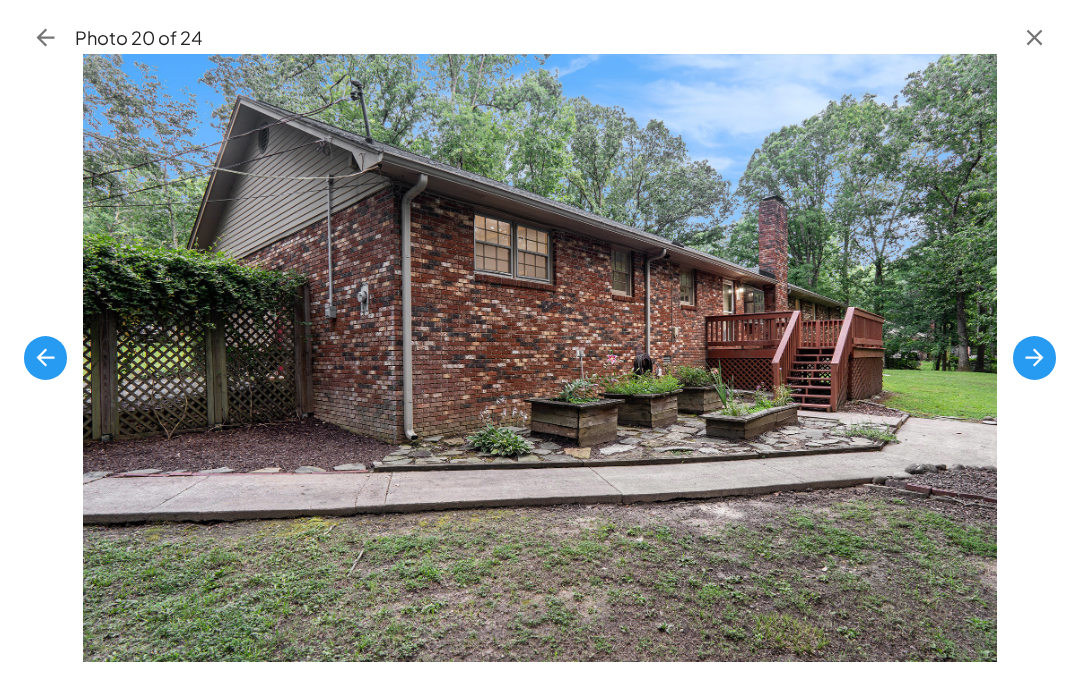 click at bounding box center [1034, 357] 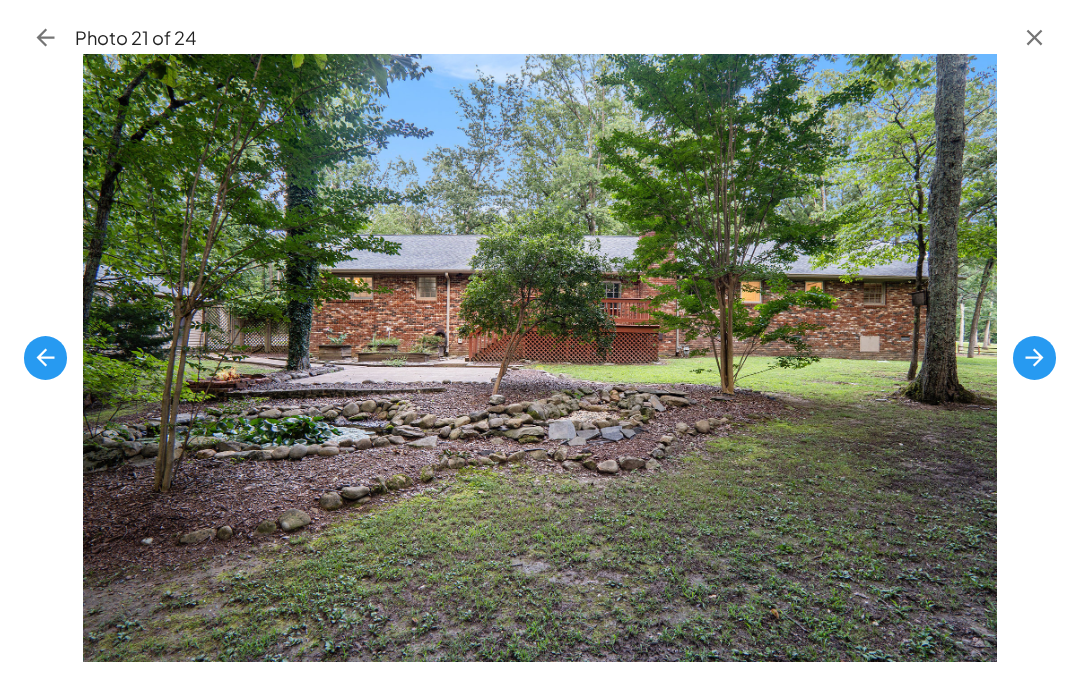 click at bounding box center (540, 366) 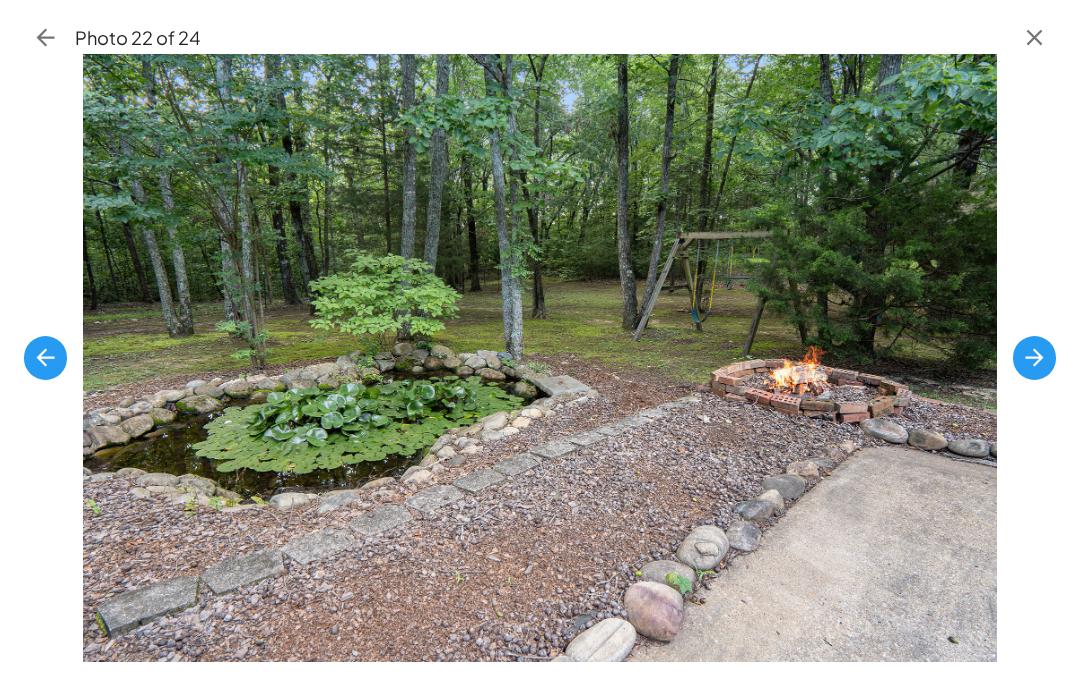 click at bounding box center [1034, 357] 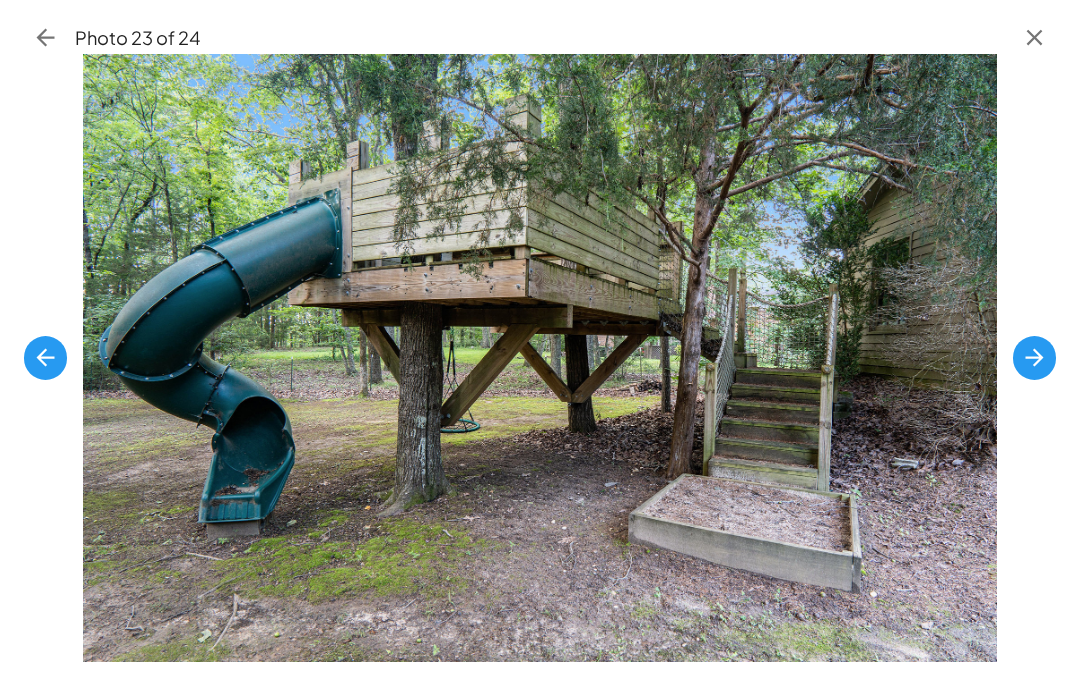 click 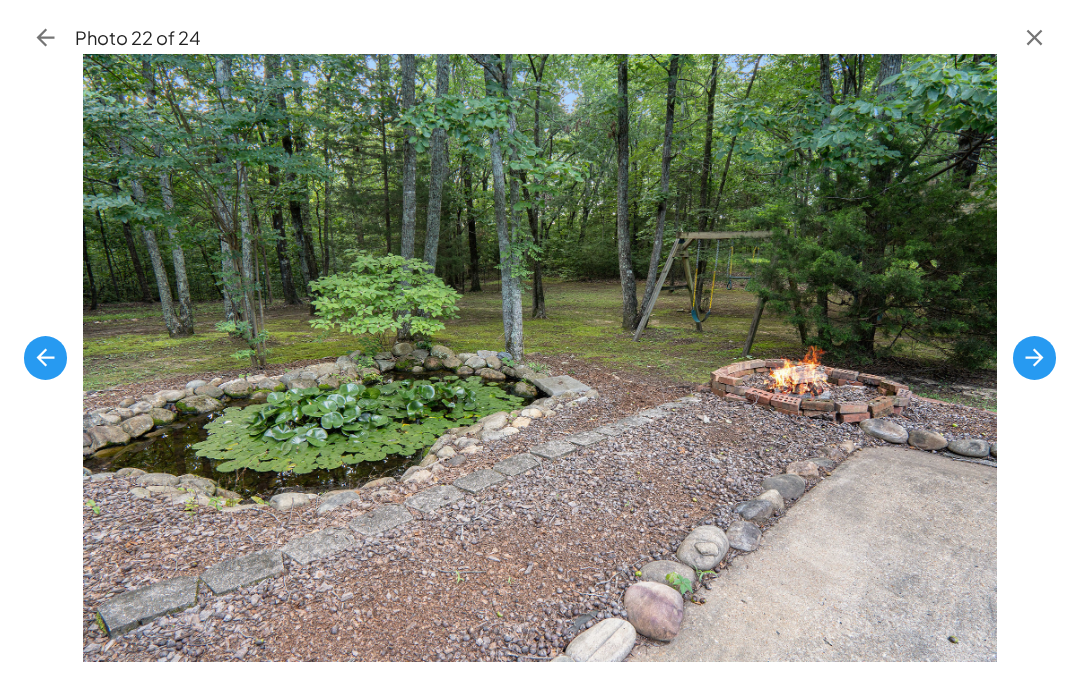 click 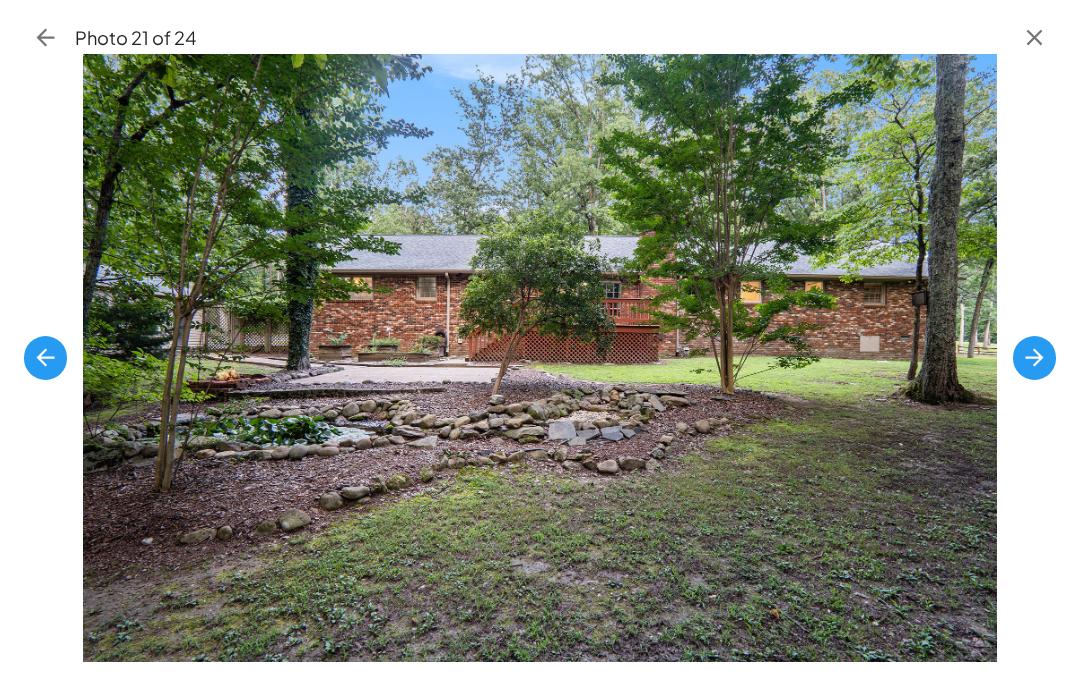 click 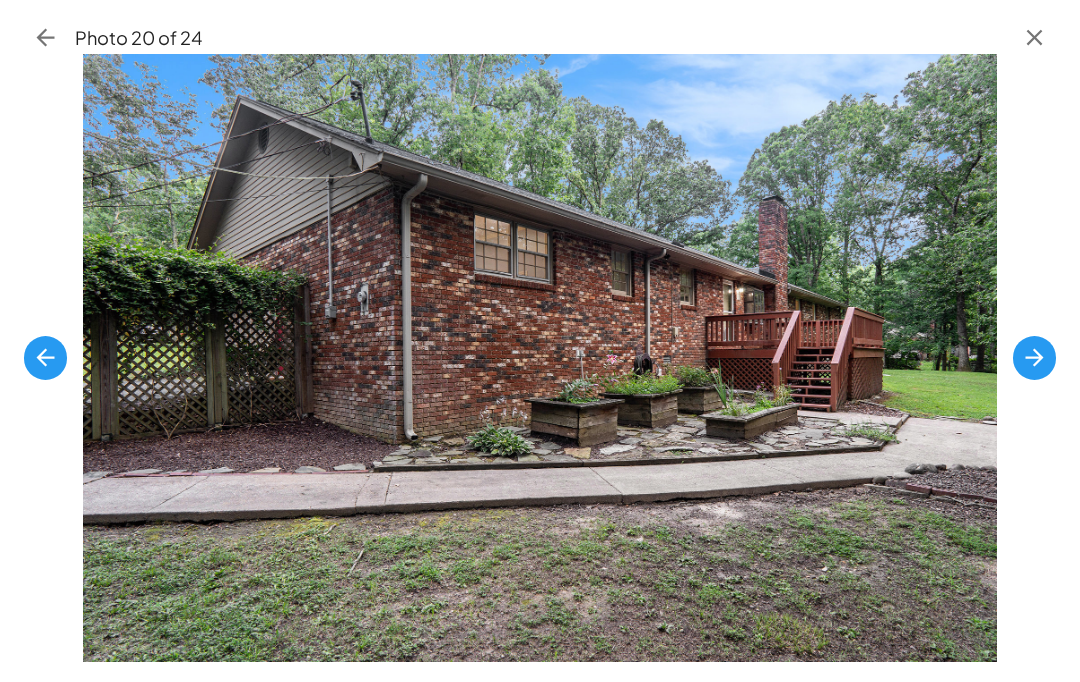 click at bounding box center (45, 357) 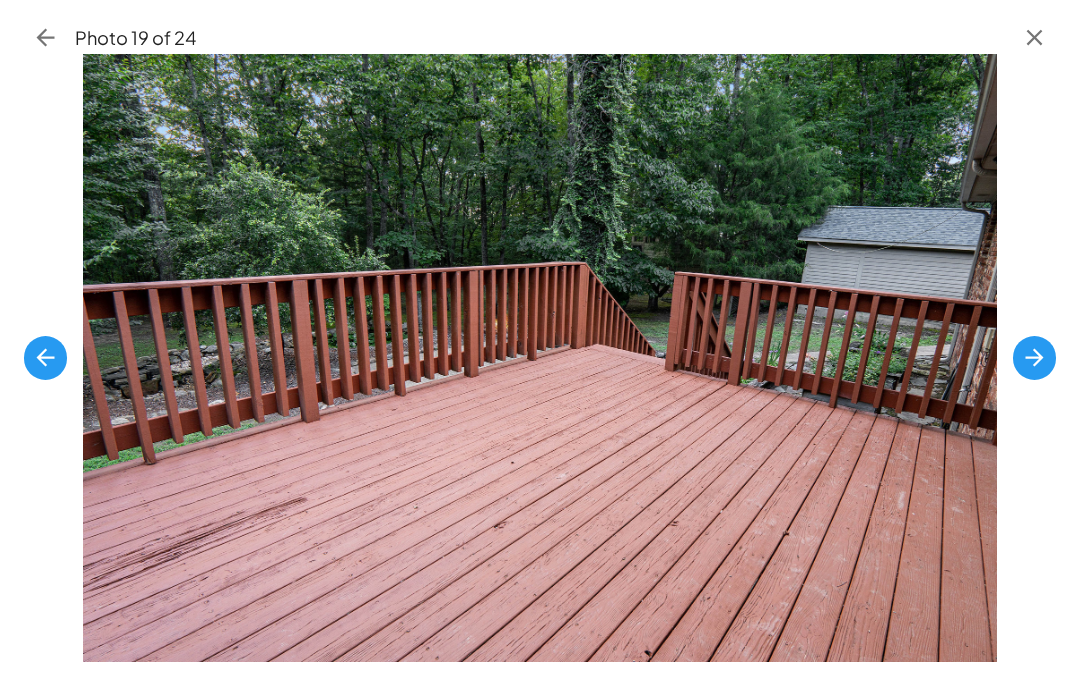 click 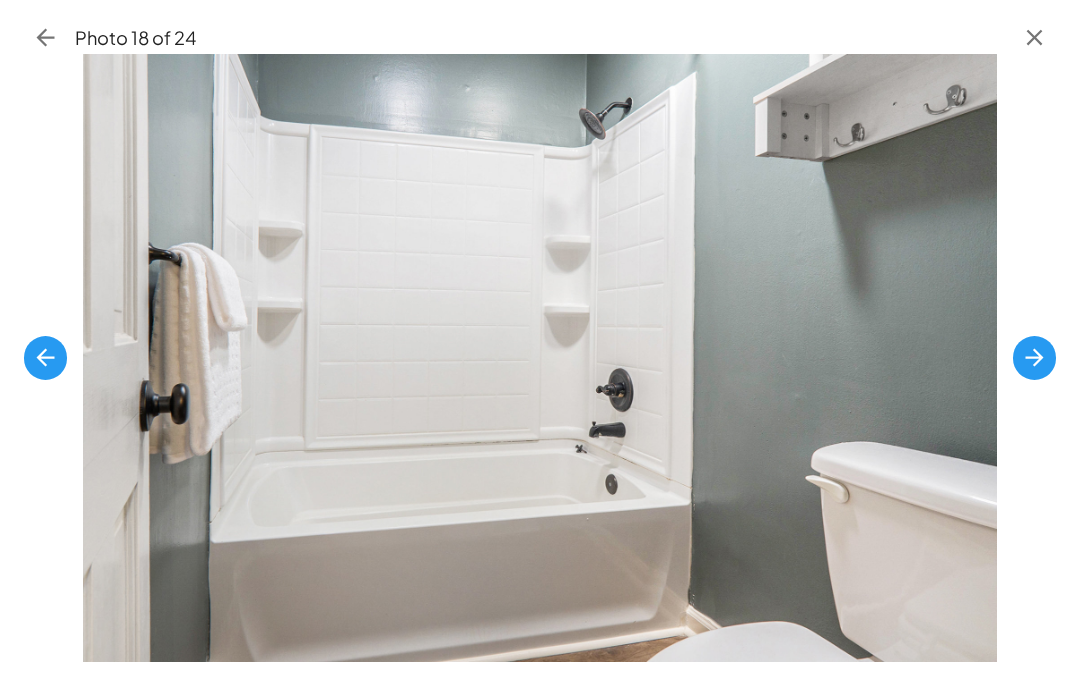 click 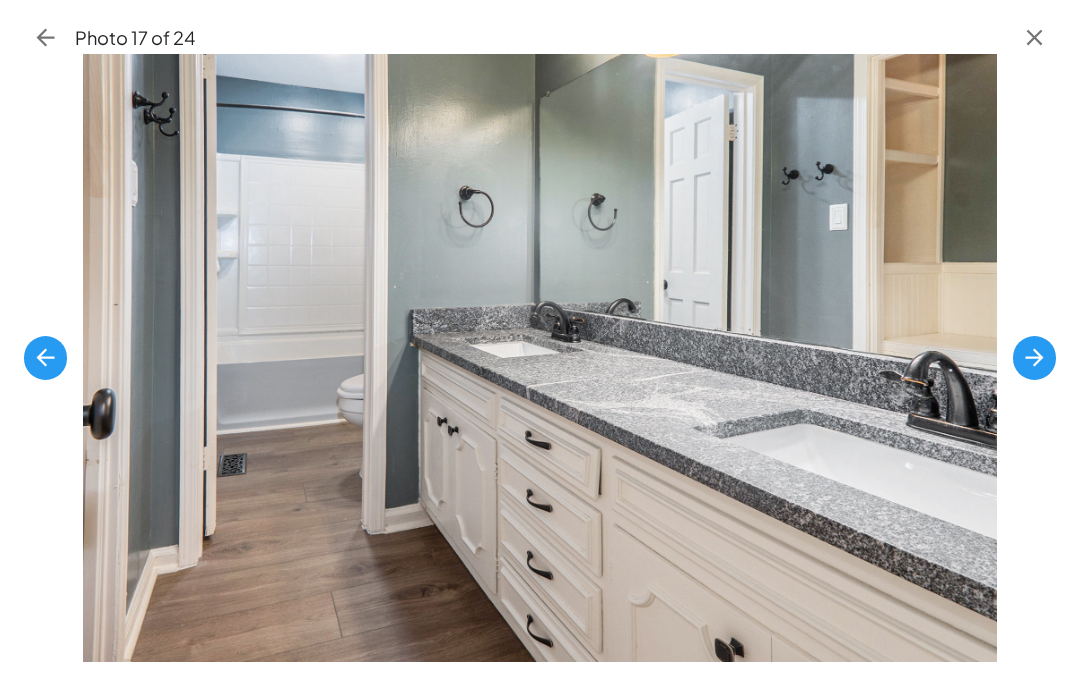 click 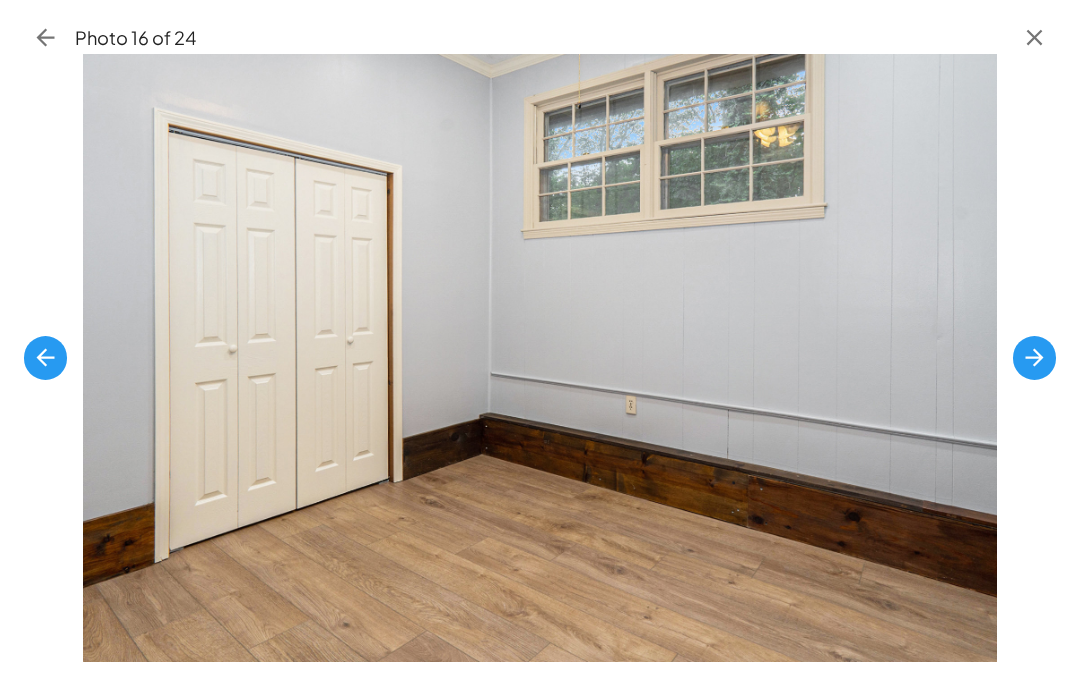 click at bounding box center [45, 357] 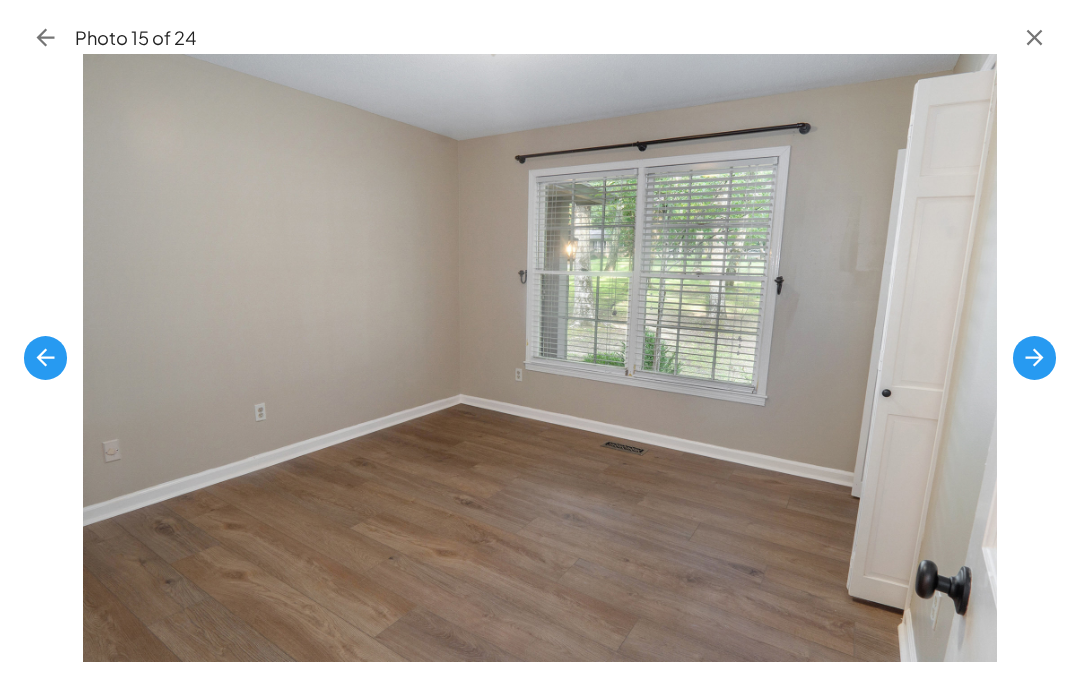 click at bounding box center (45, 357) 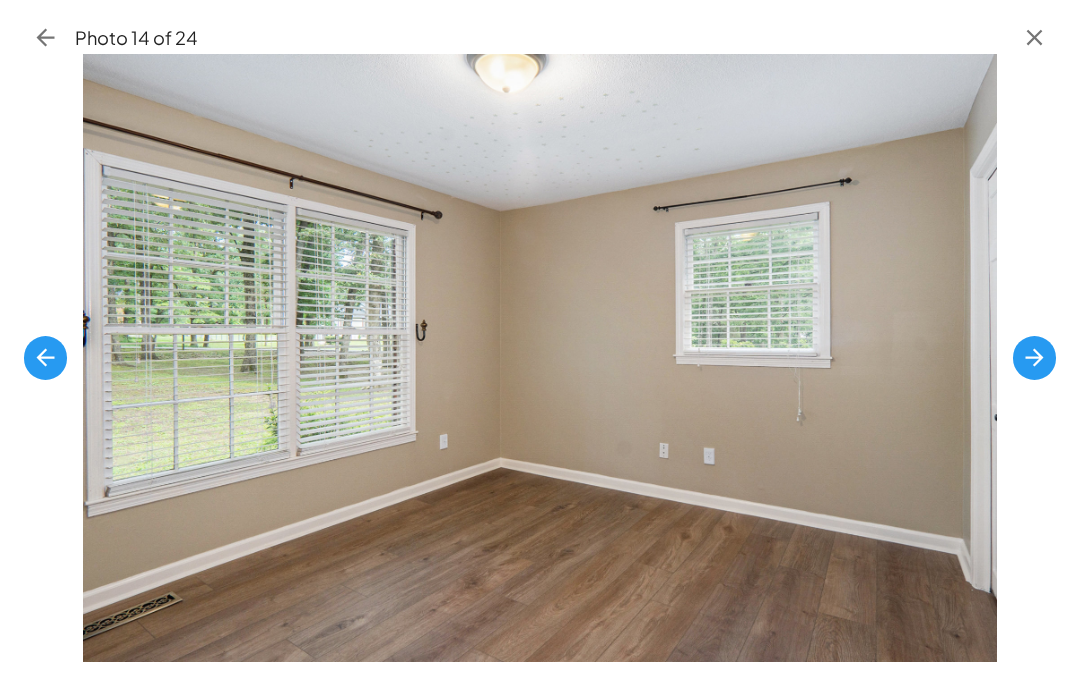 click at bounding box center [45, 357] 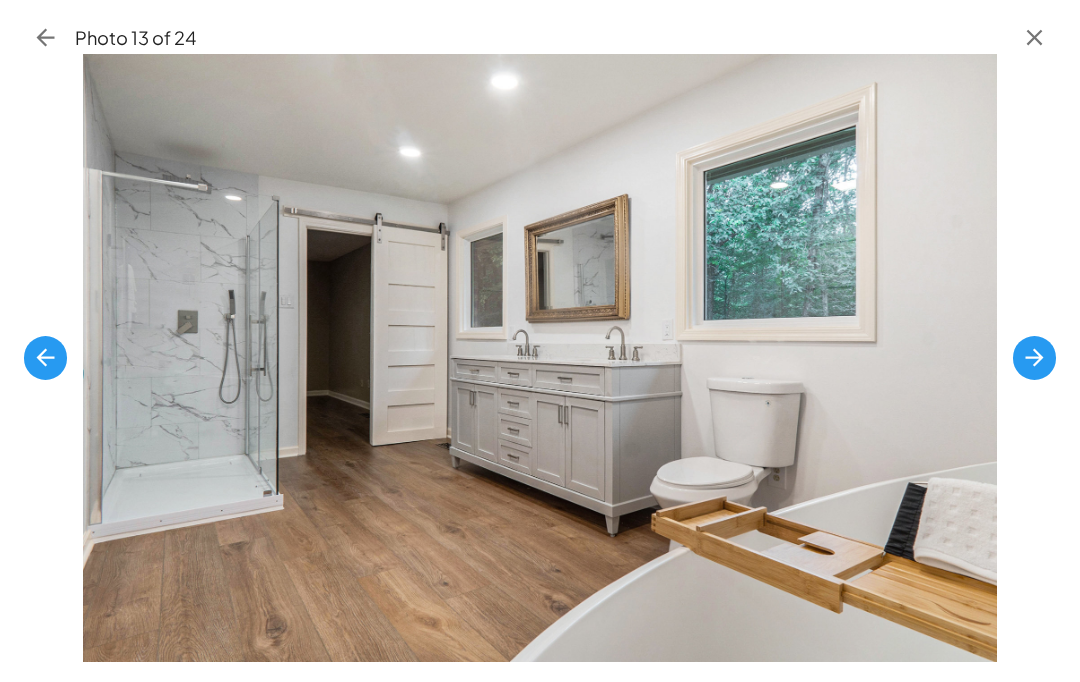 click 